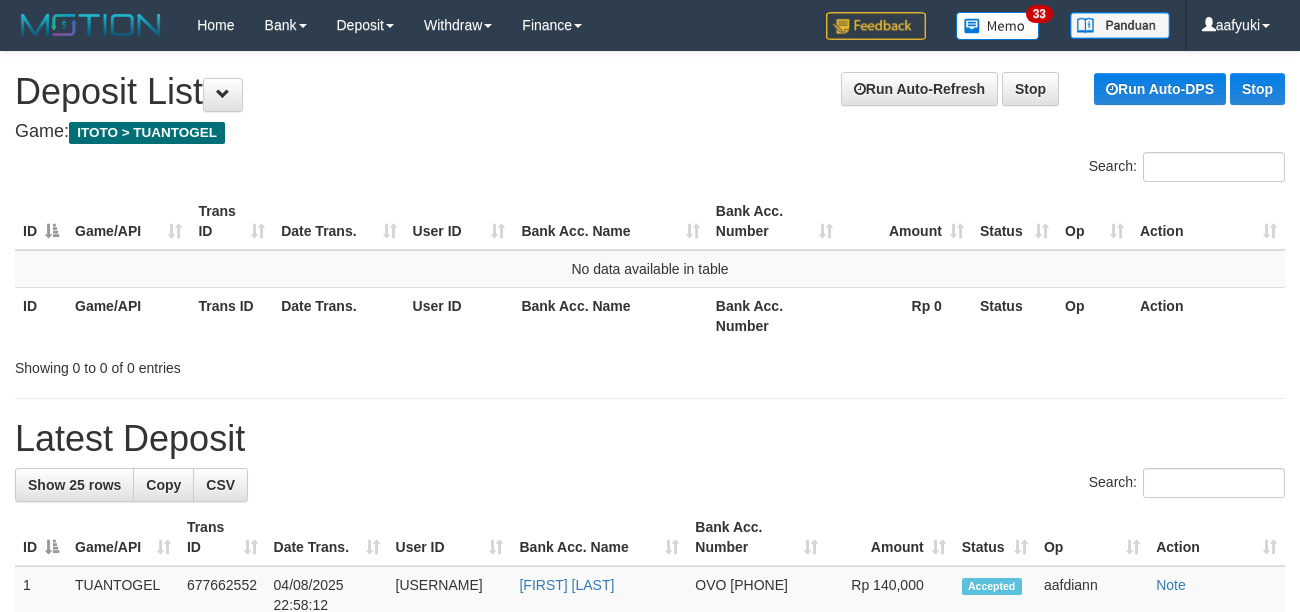 scroll, scrollTop: 0, scrollLeft: 0, axis: both 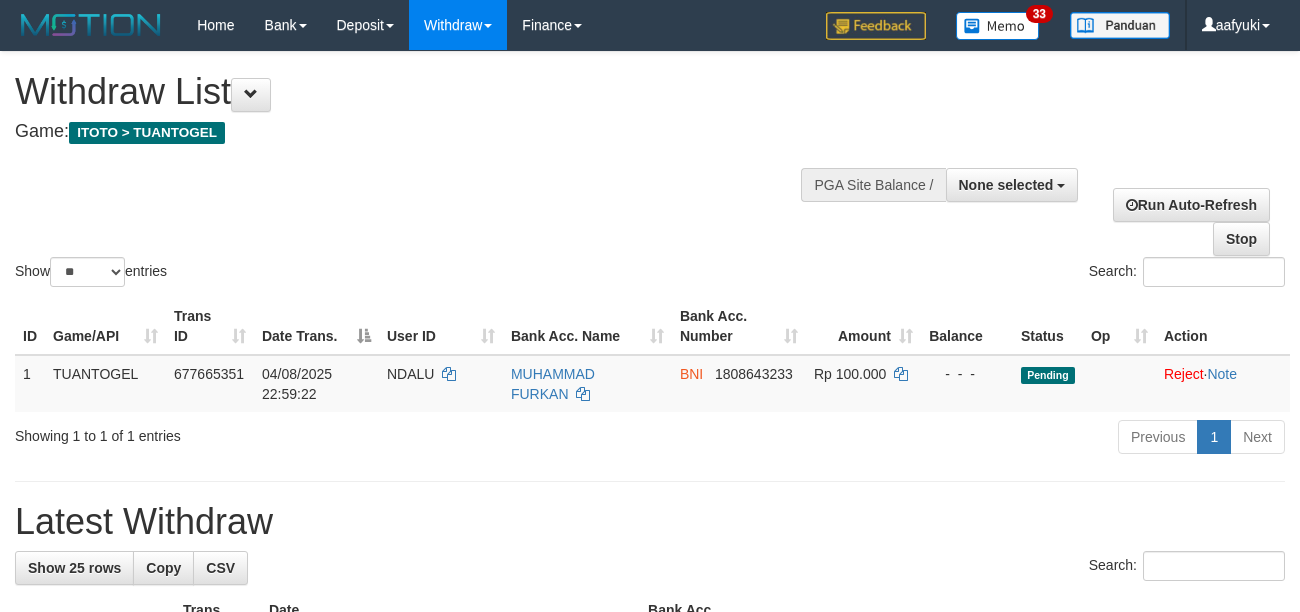 select 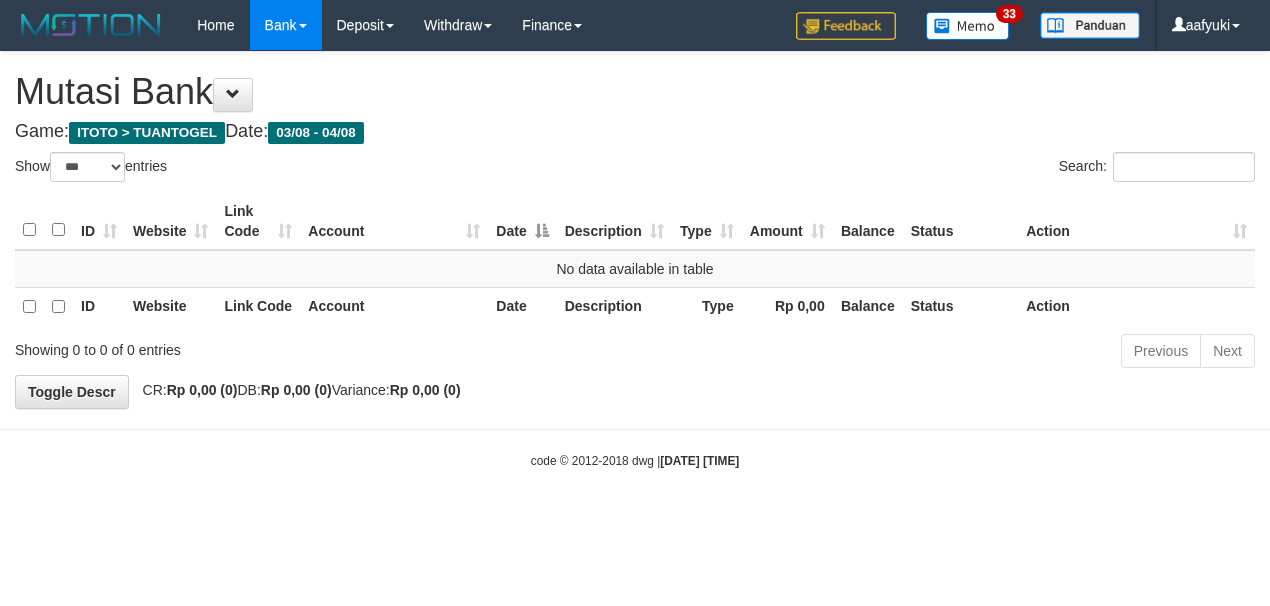 select on "***" 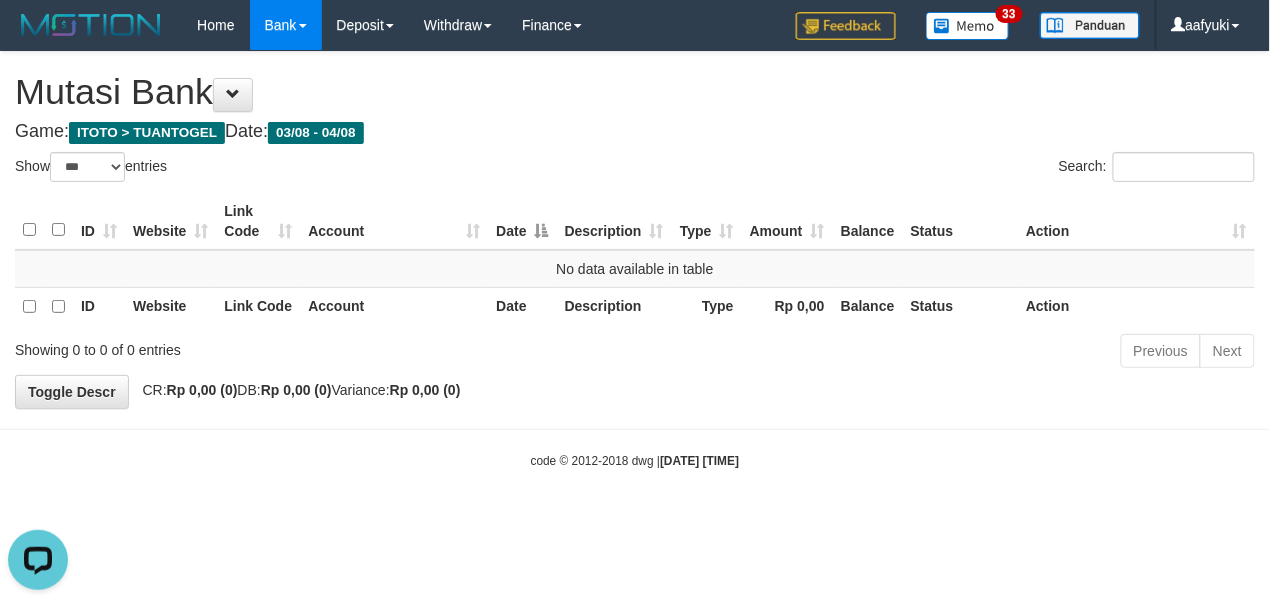 scroll, scrollTop: 0, scrollLeft: 0, axis: both 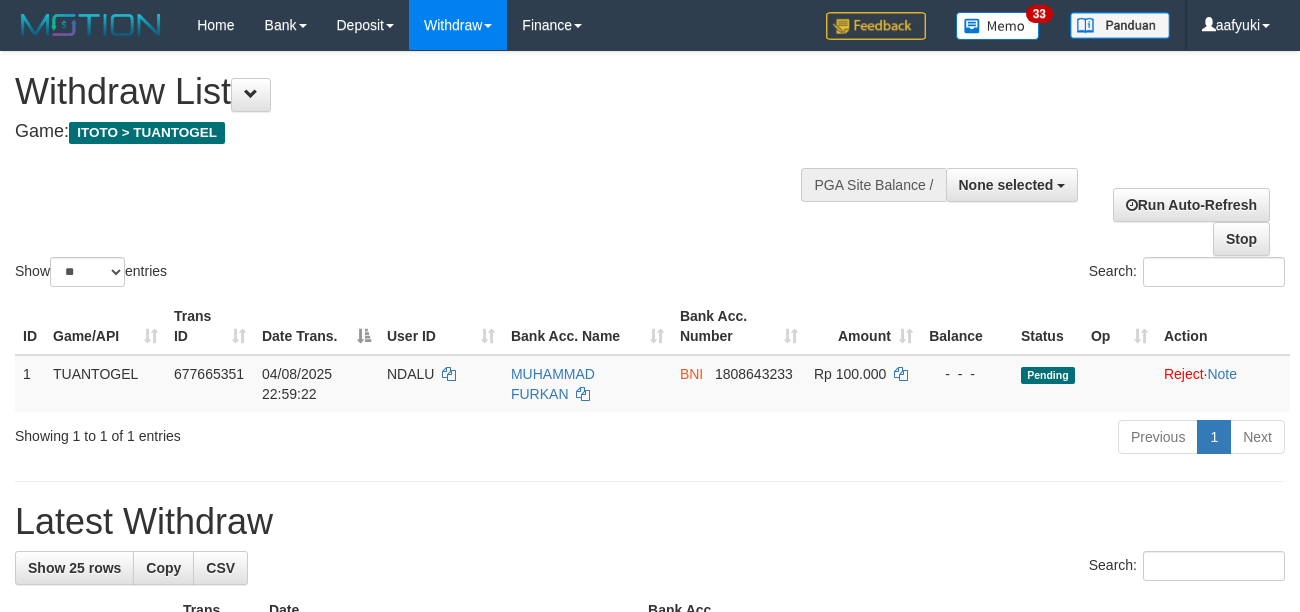 select 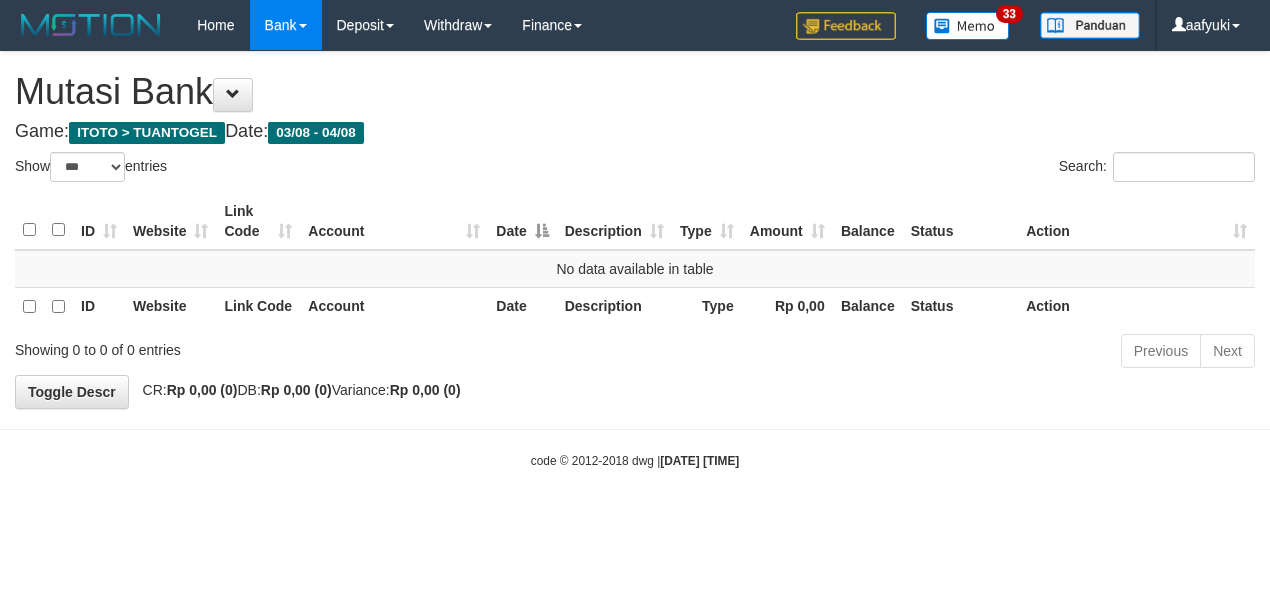select on "***" 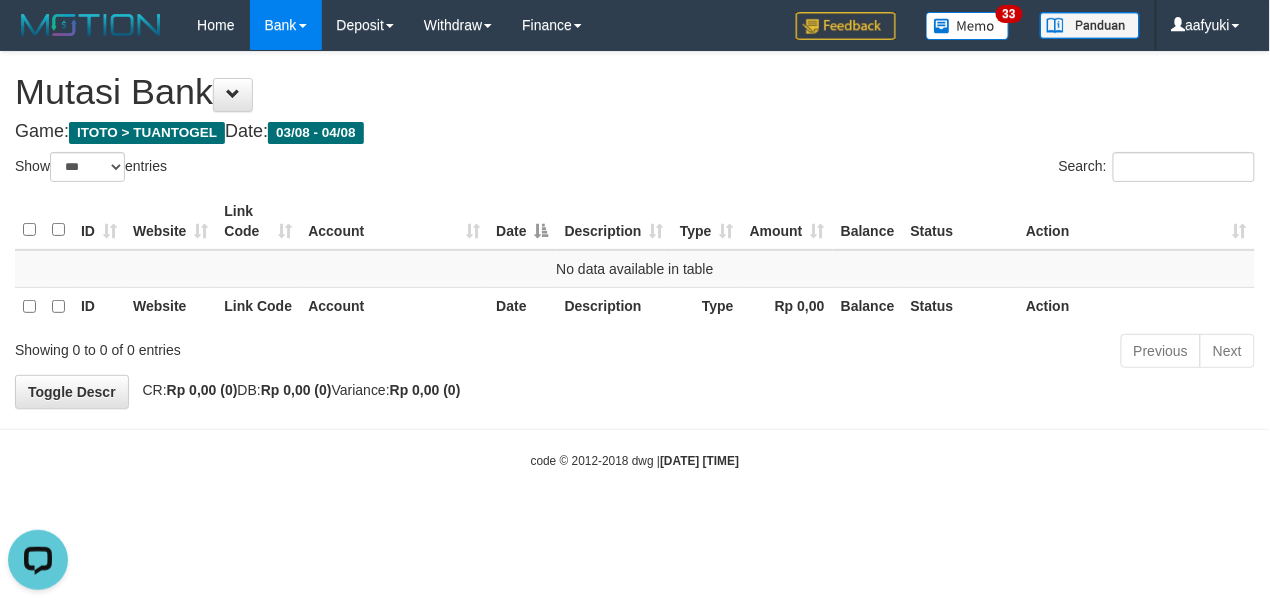 scroll, scrollTop: 0, scrollLeft: 0, axis: both 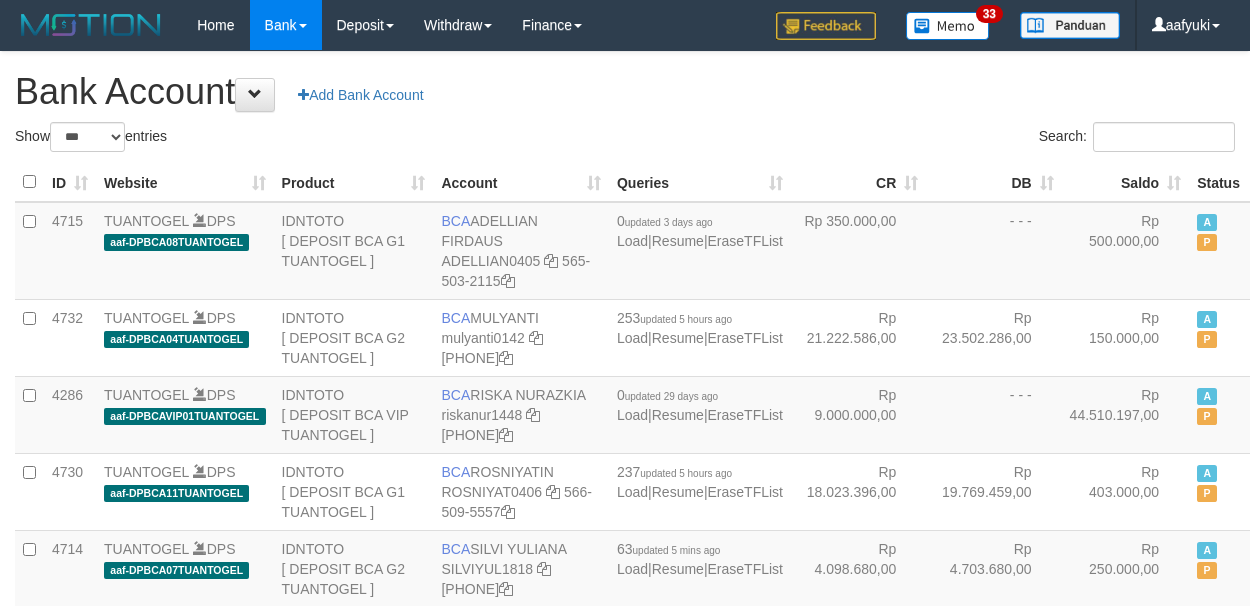 select on "***" 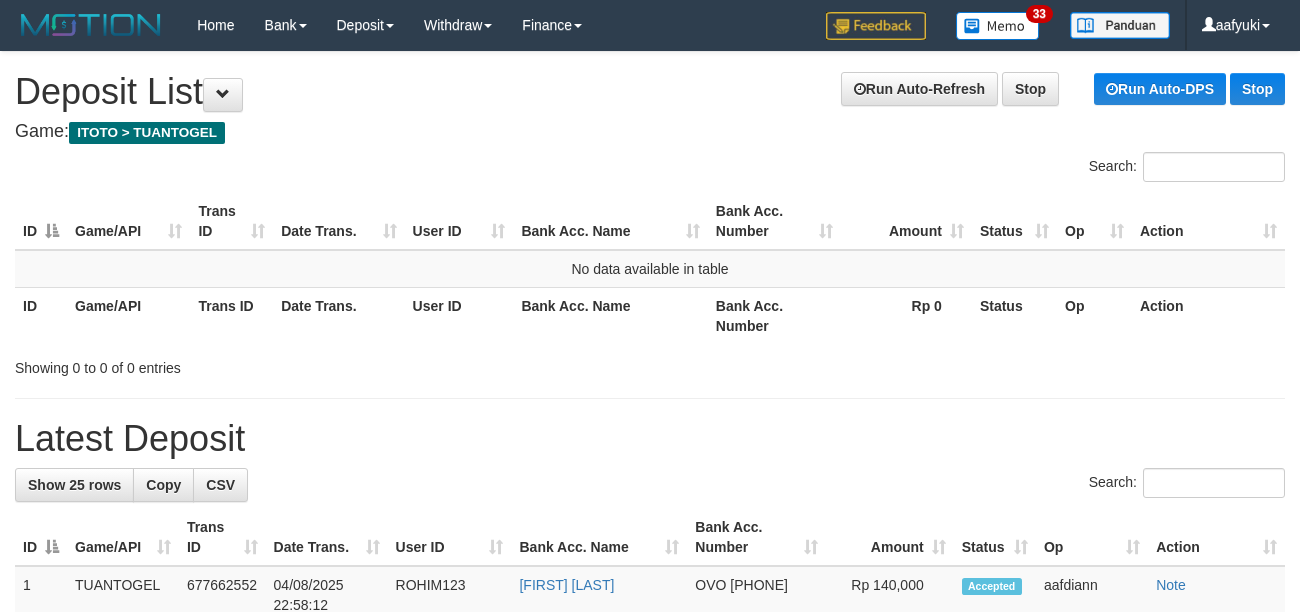scroll, scrollTop: 0, scrollLeft: 0, axis: both 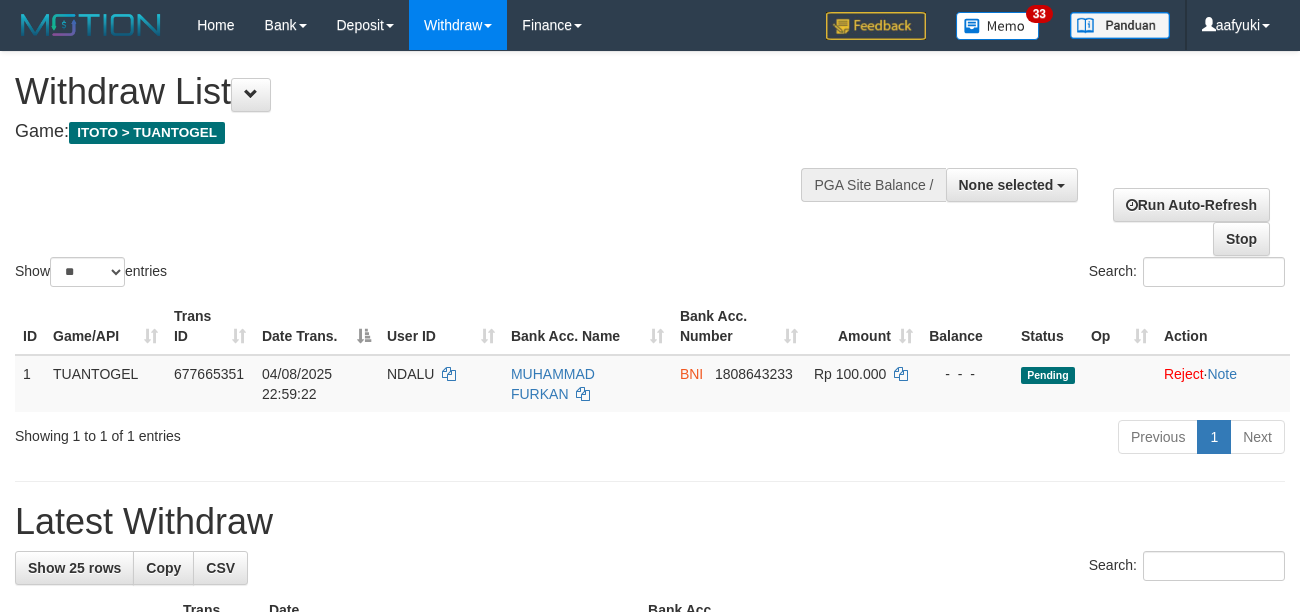select 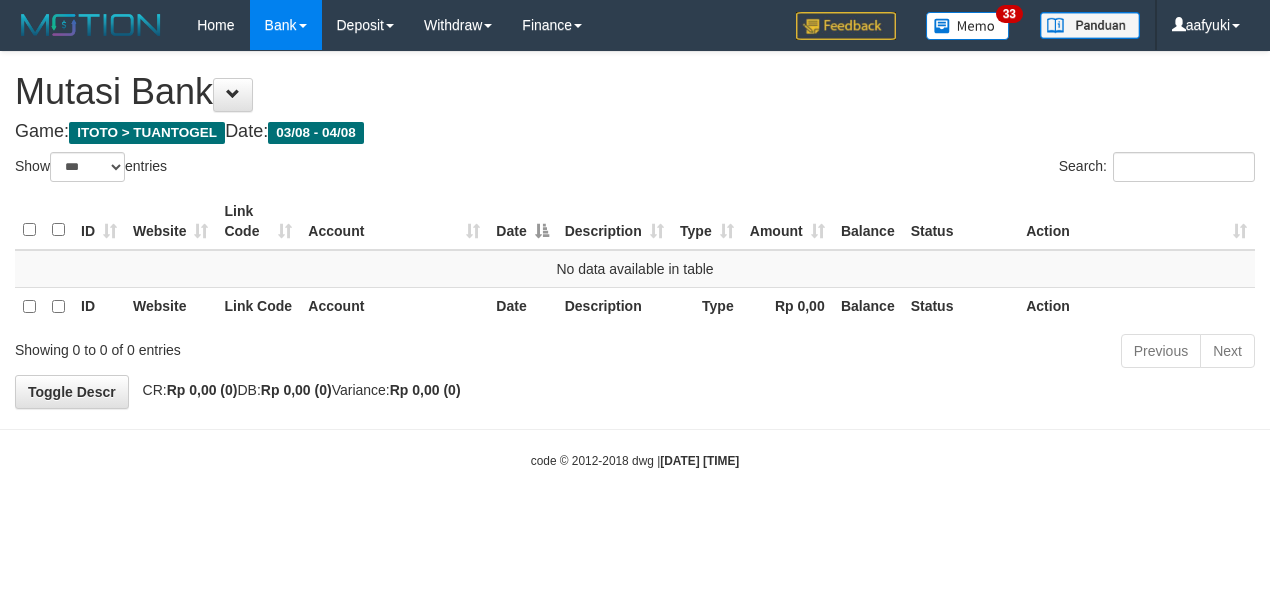 select on "***" 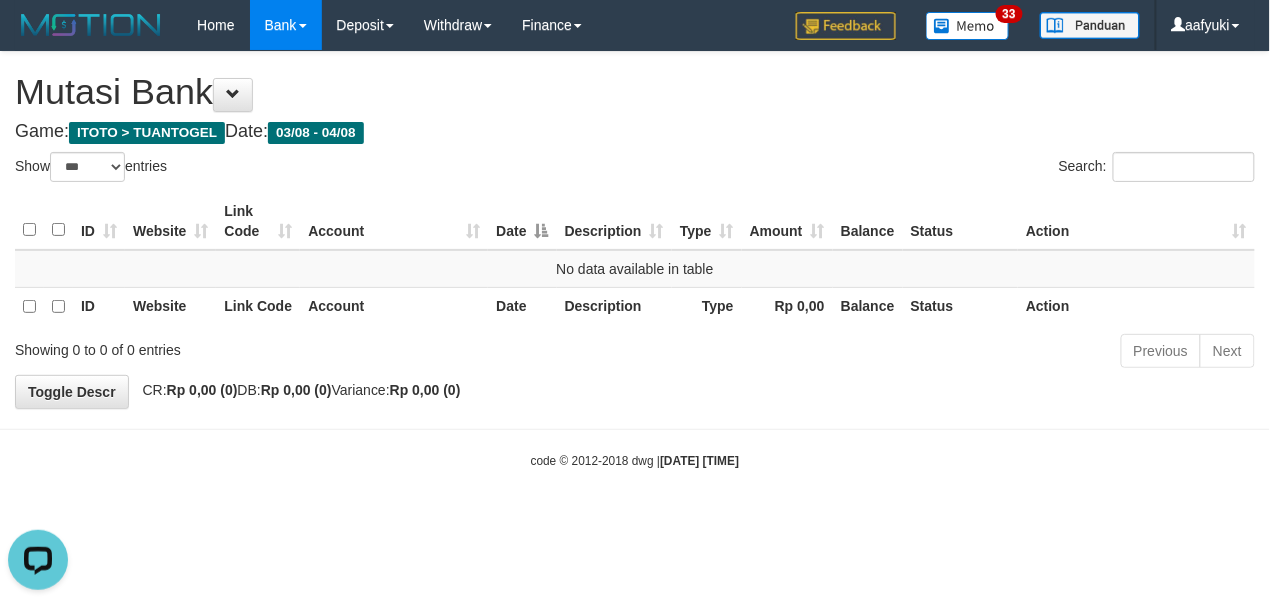 scroll, scrollTop: 0, scrollLeft: 0, axis: both 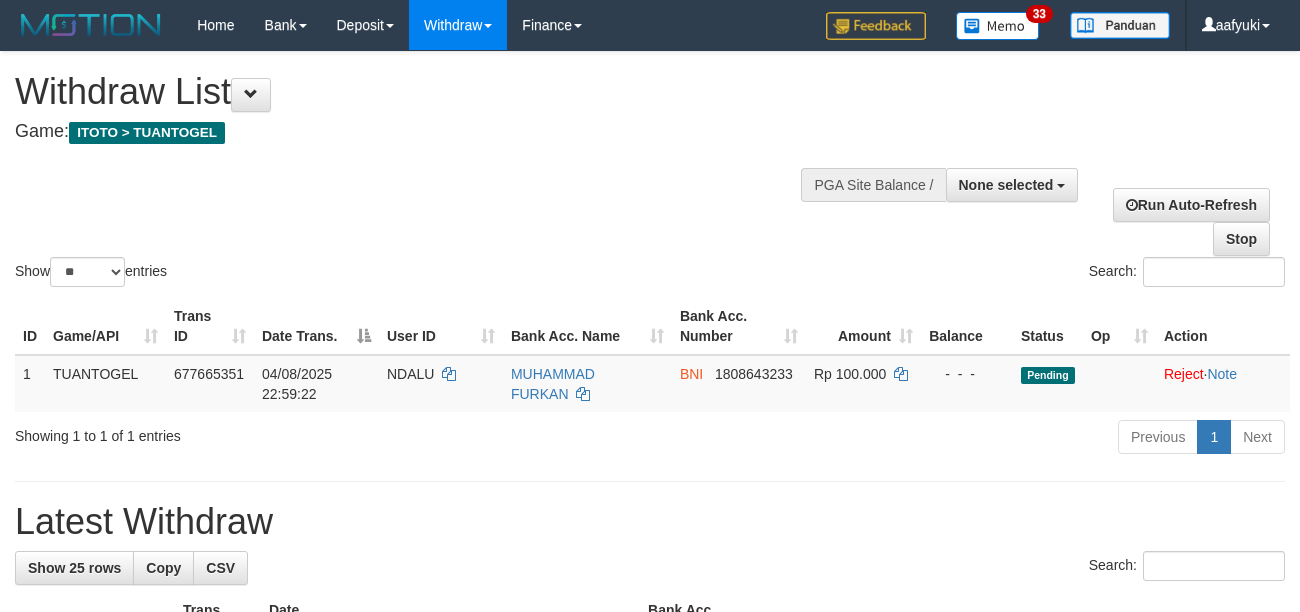 select 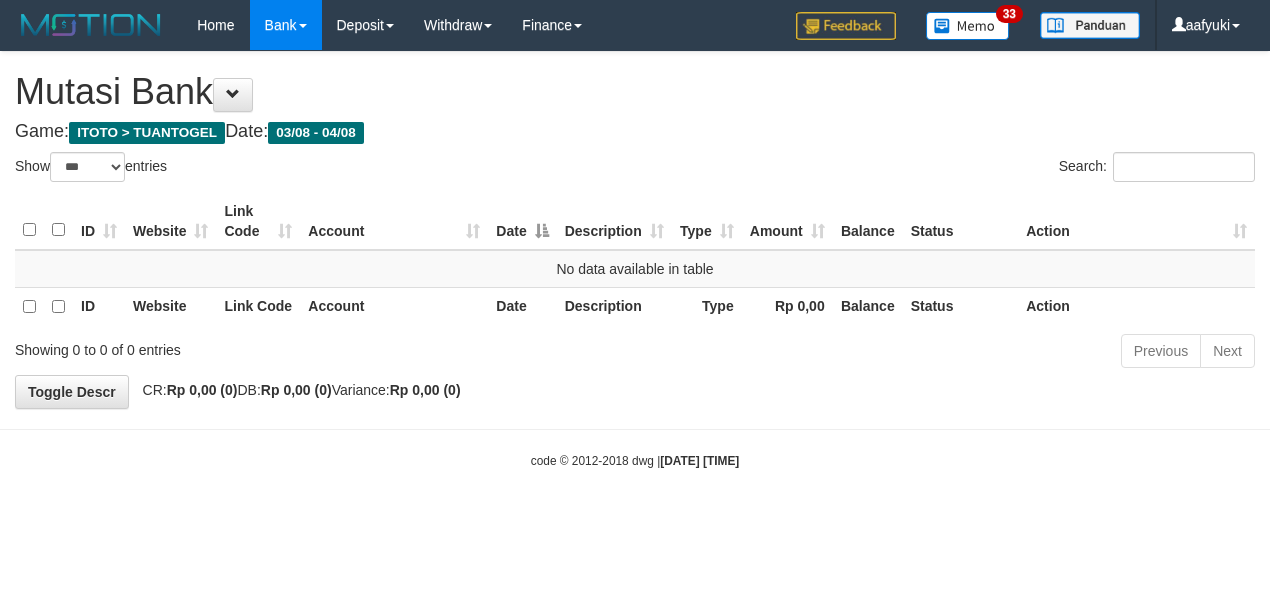 select on "***" 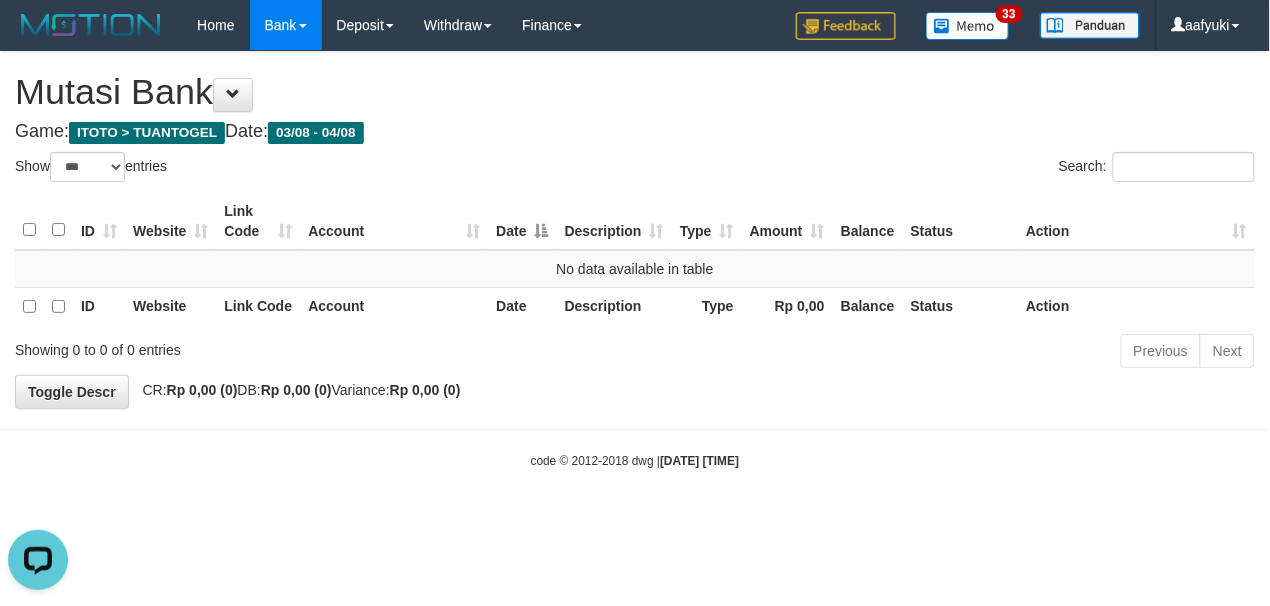 scroll, scrollTop: 0, scrollLeft: 0, axis: both 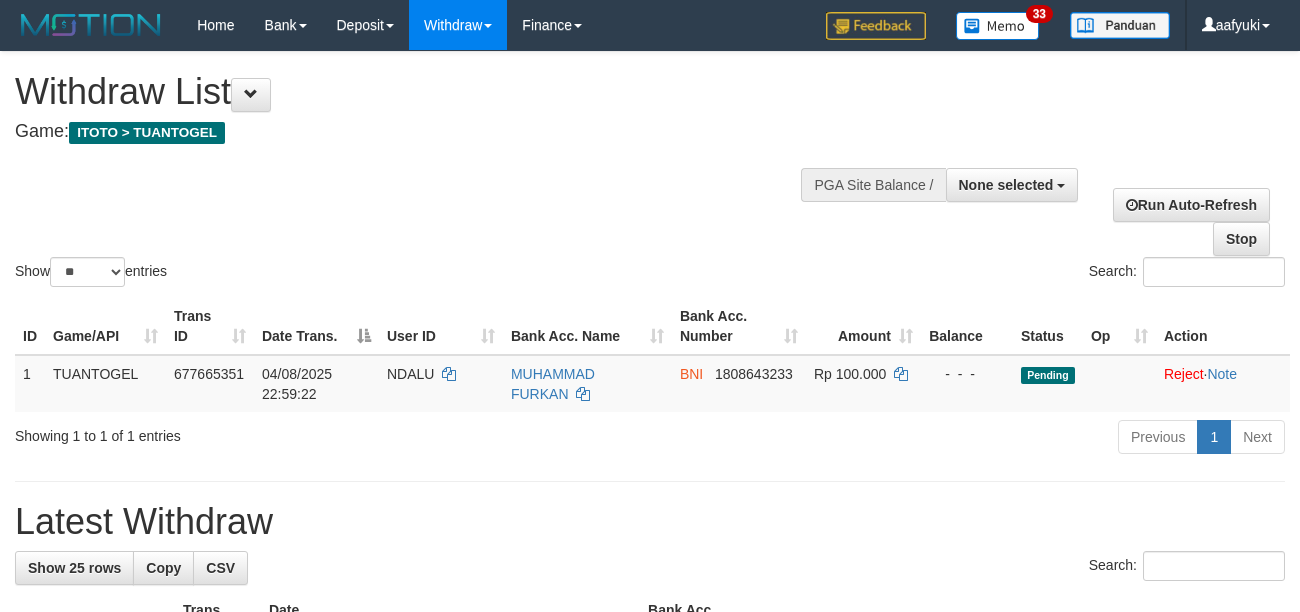 select 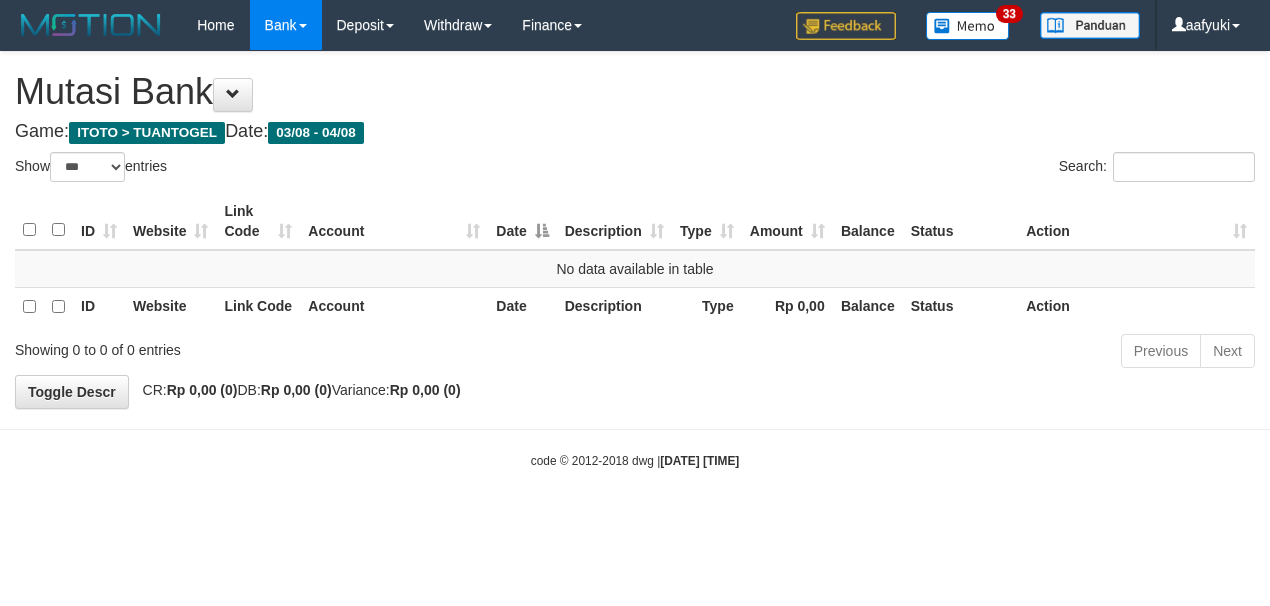 select on "***" 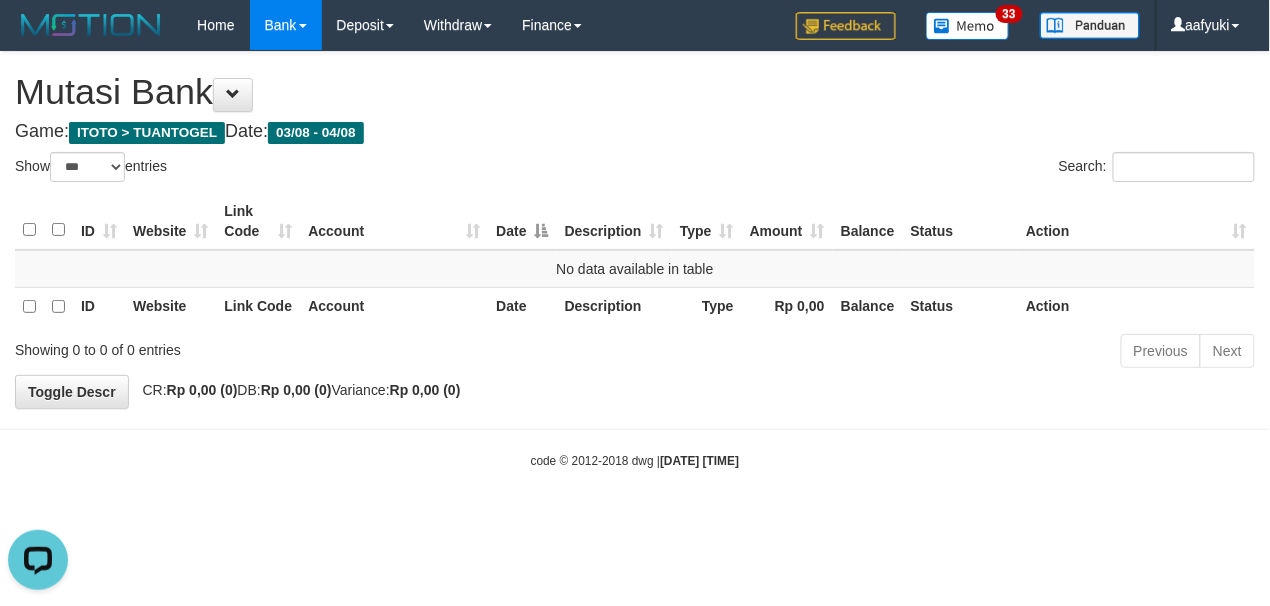 scroll, scrollTop: 0, scrollLeft: 0, axis: both 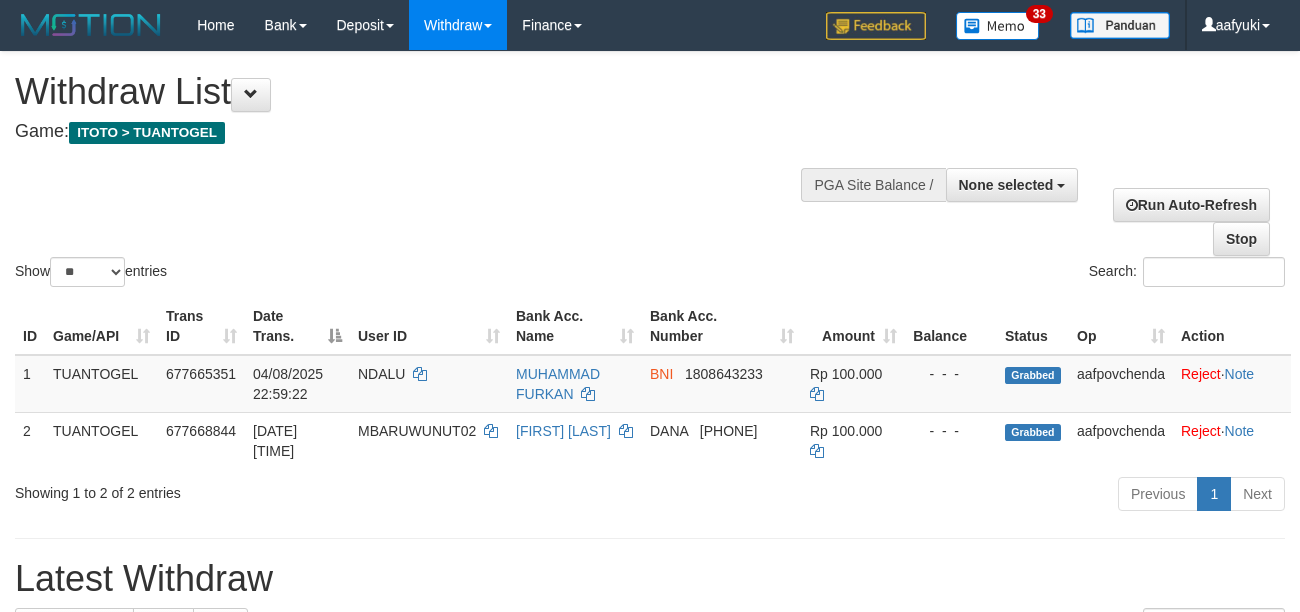 select 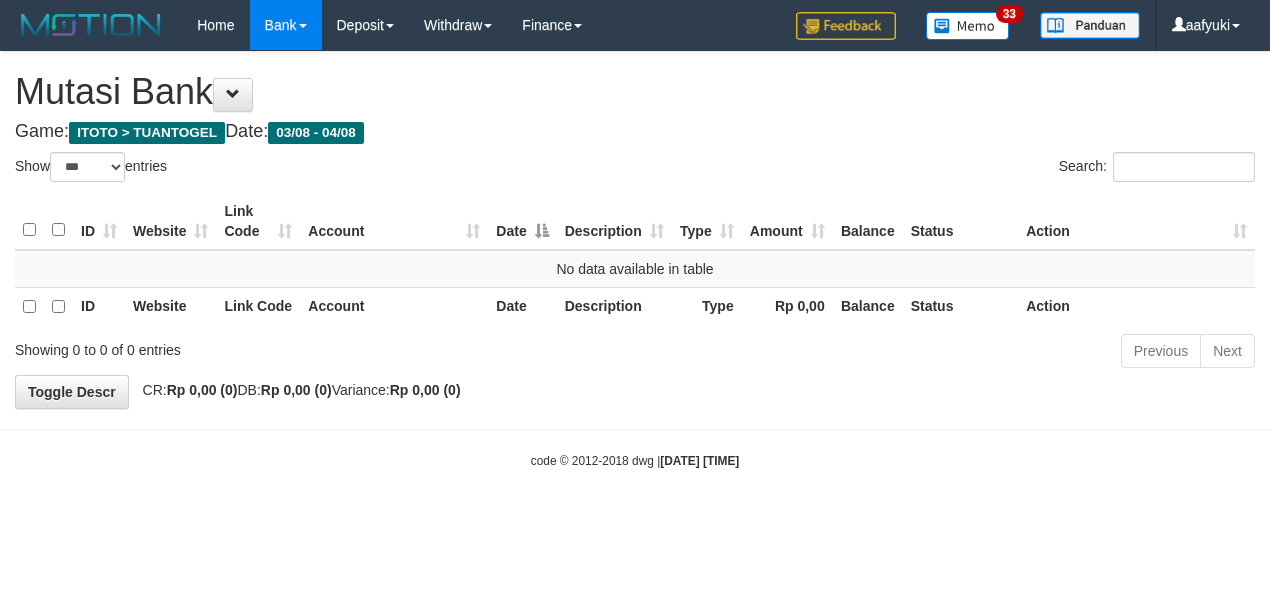 select on "***" 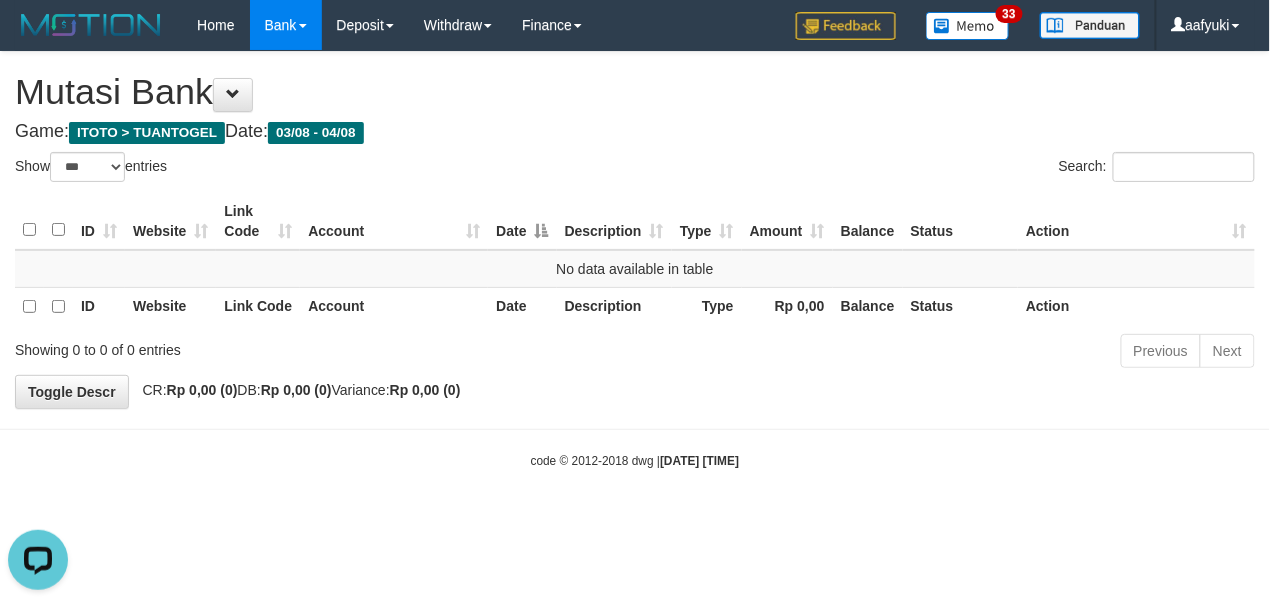 scroll, scrollTop: 0, scrollLeft: 0, axis: both 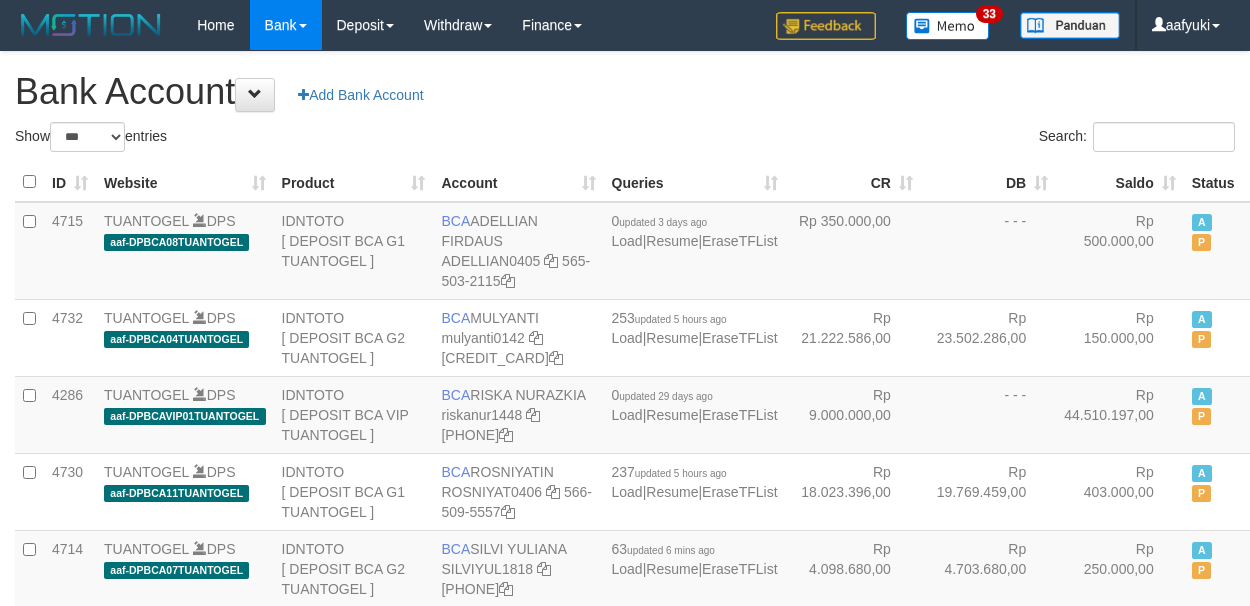 select on "***" 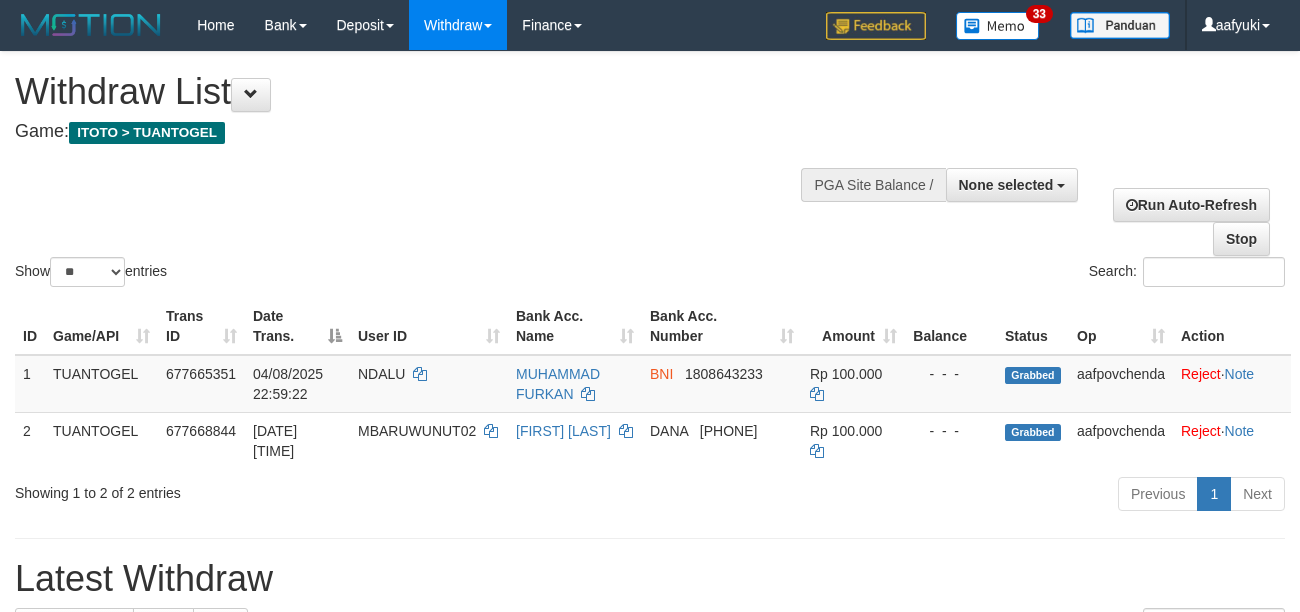 select 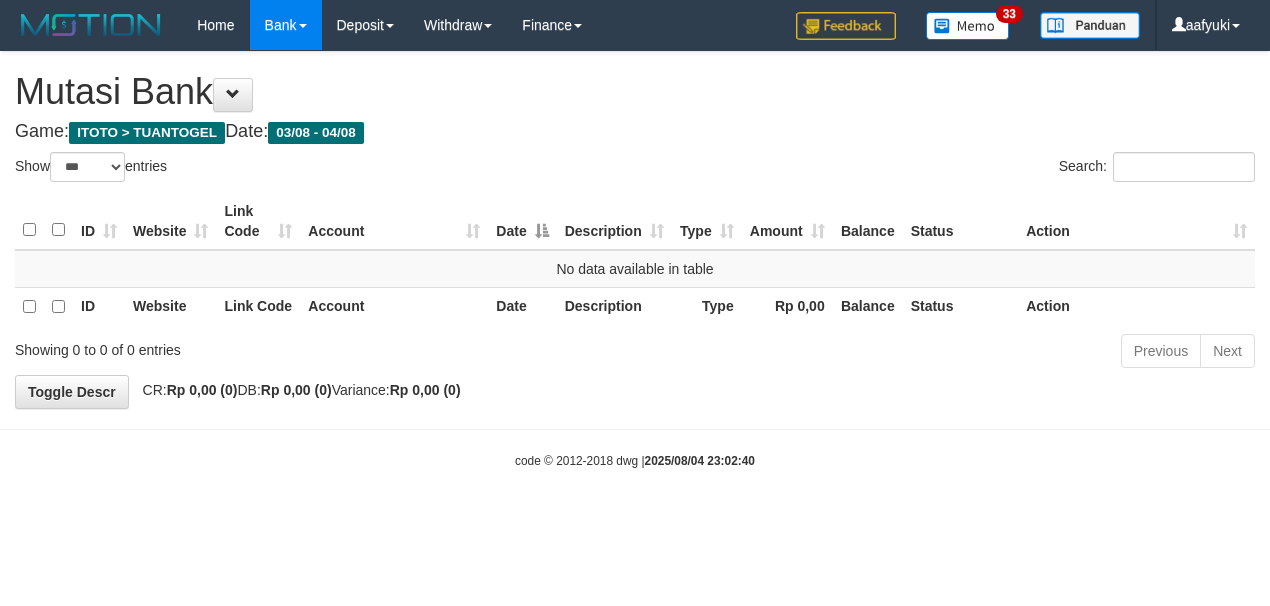 select on "***" 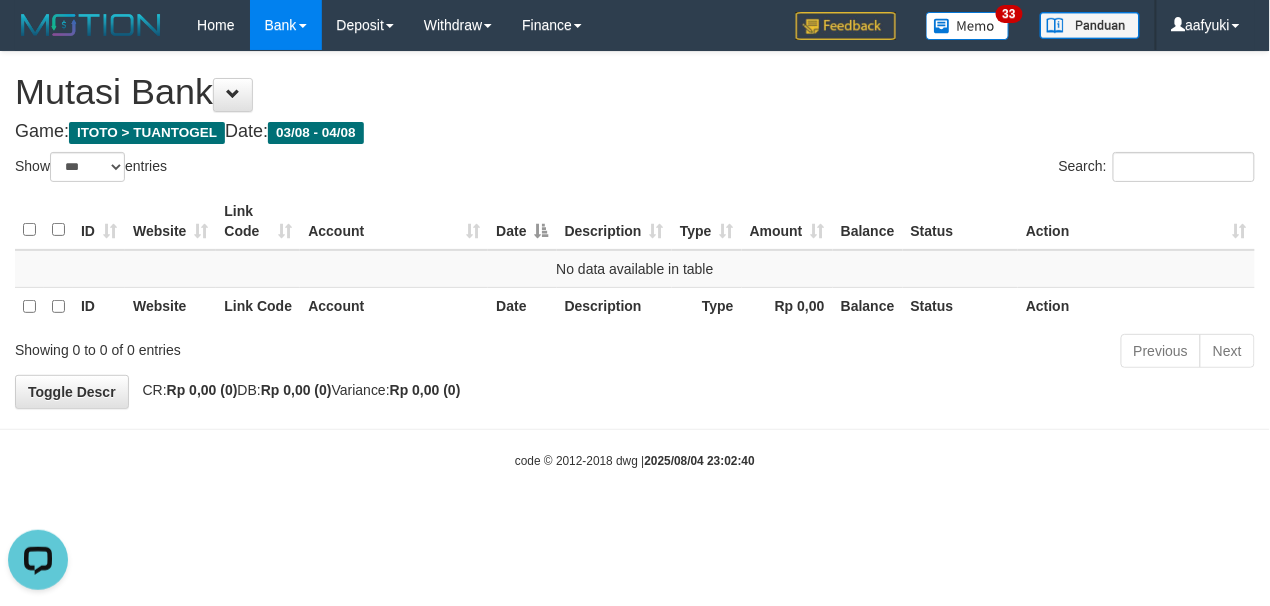 scroll, scrollTop: 0, scrollLeft: 0, axis: both 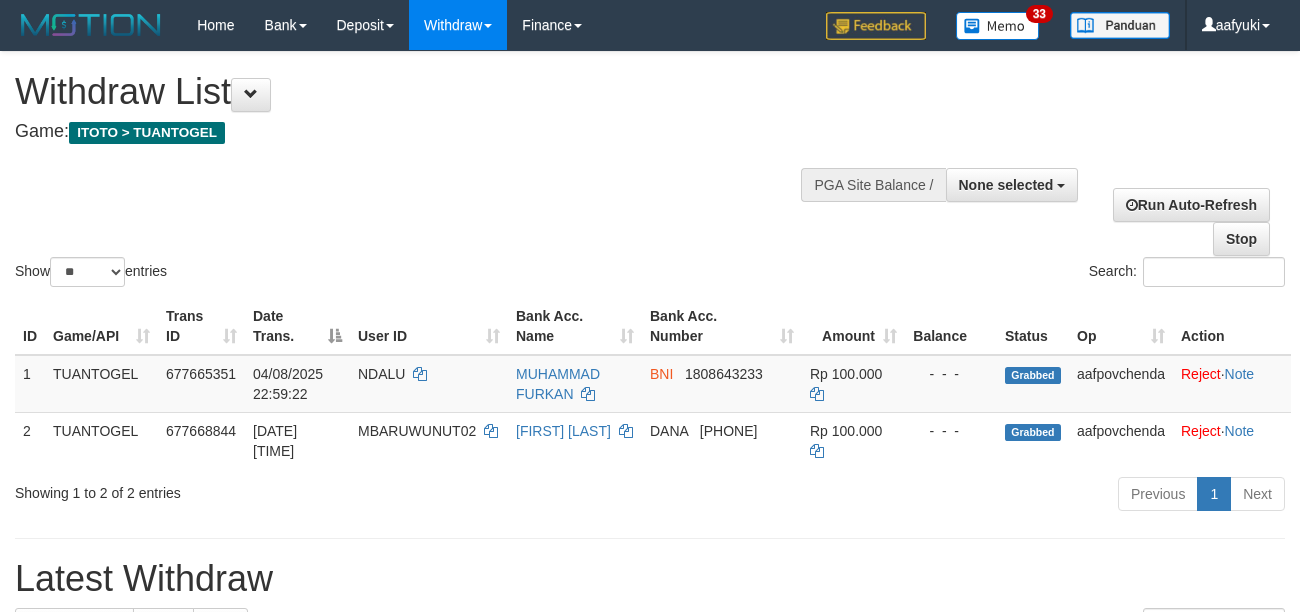 select 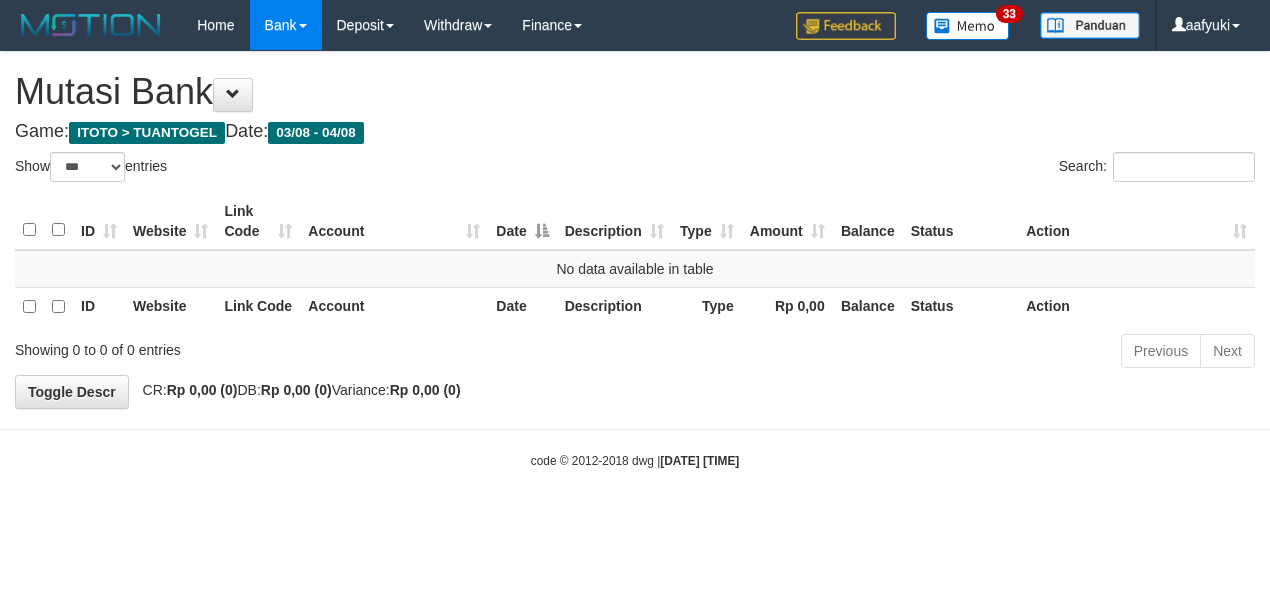 select on "***" 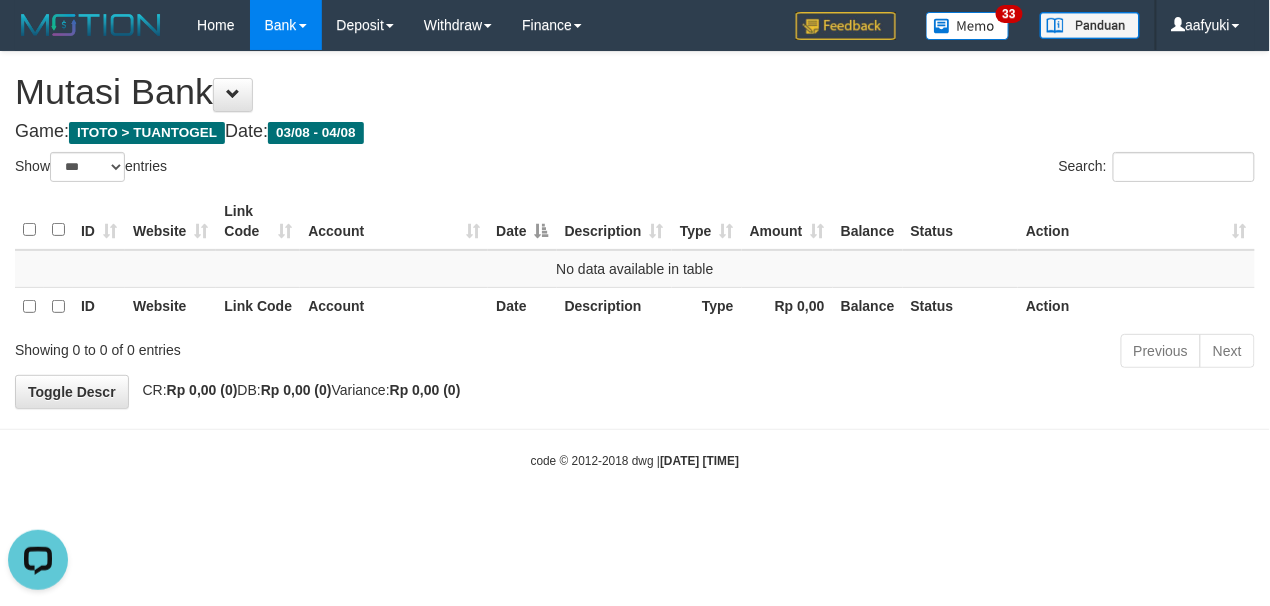 scroll, scrollTop: 0, scrollLeft: 0, axis: both 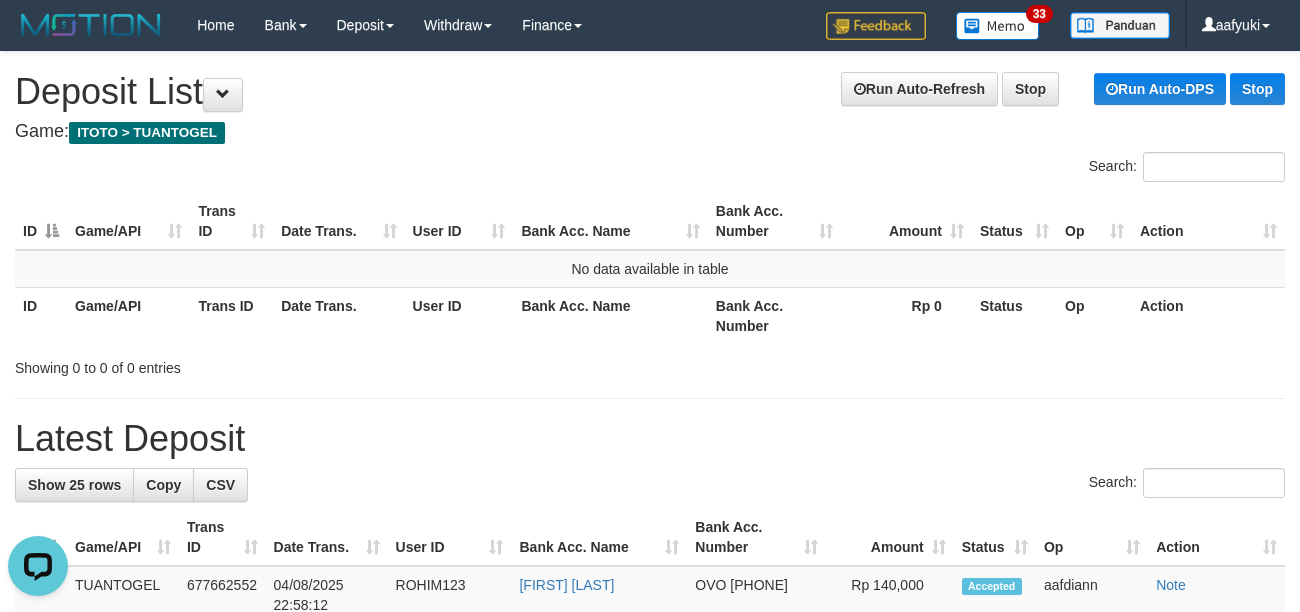 drag, startPoint x: 645, startPoint y: 422, endPoint x: 538, endPoint y: 365, distance: 121.235306 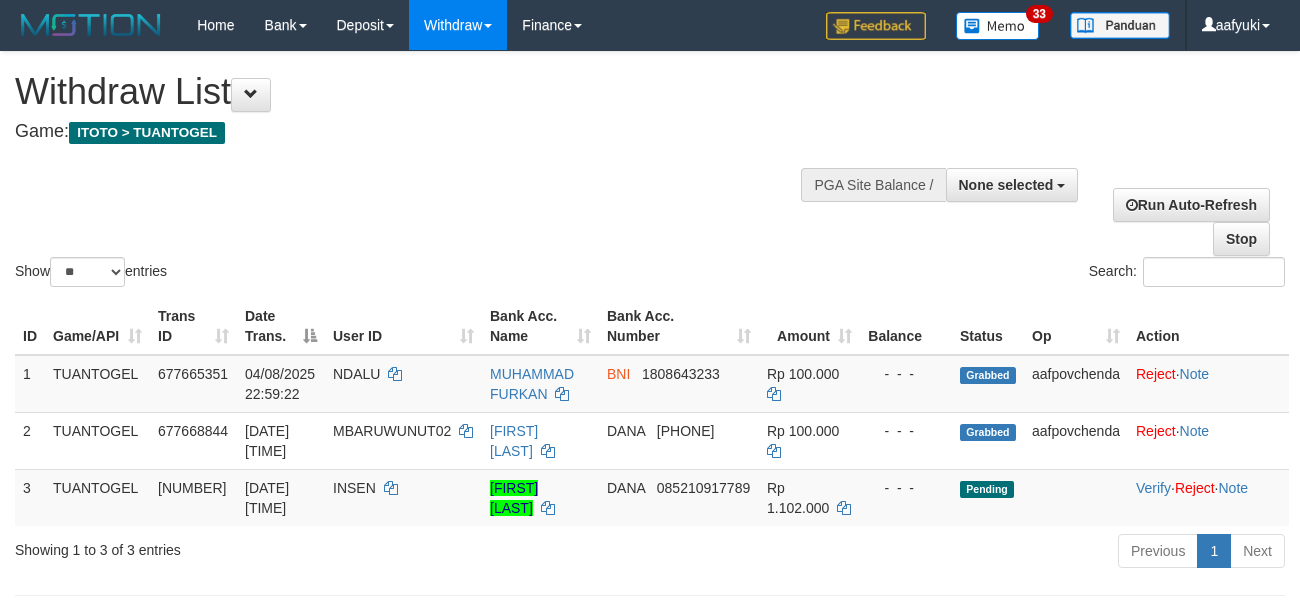 select 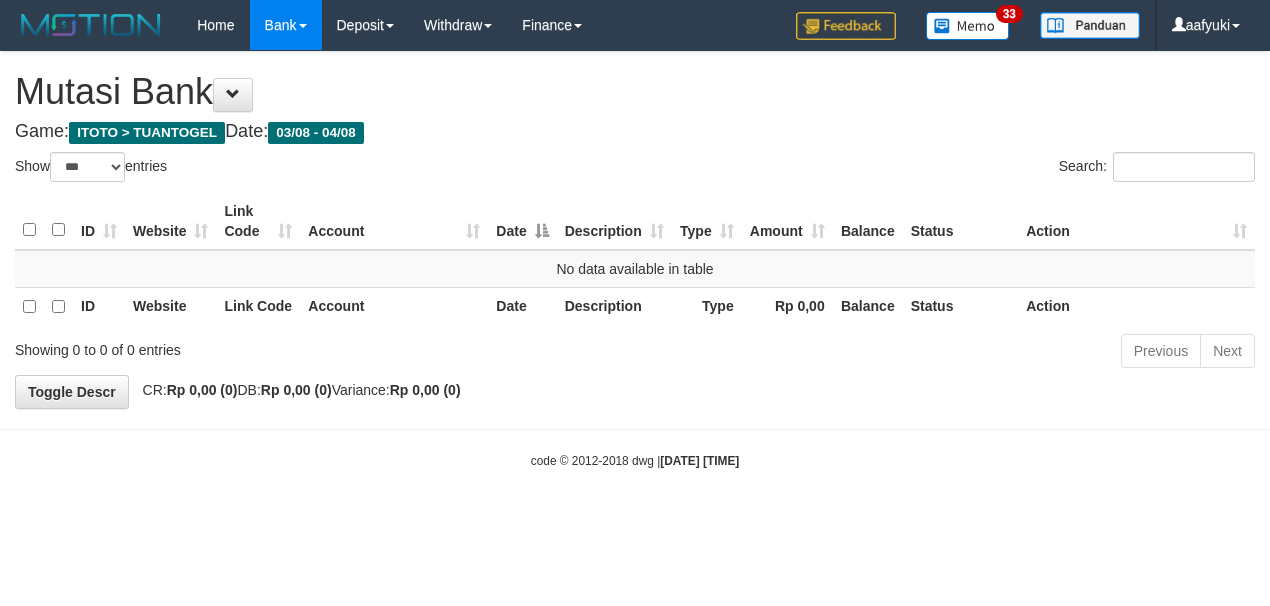select on "***" 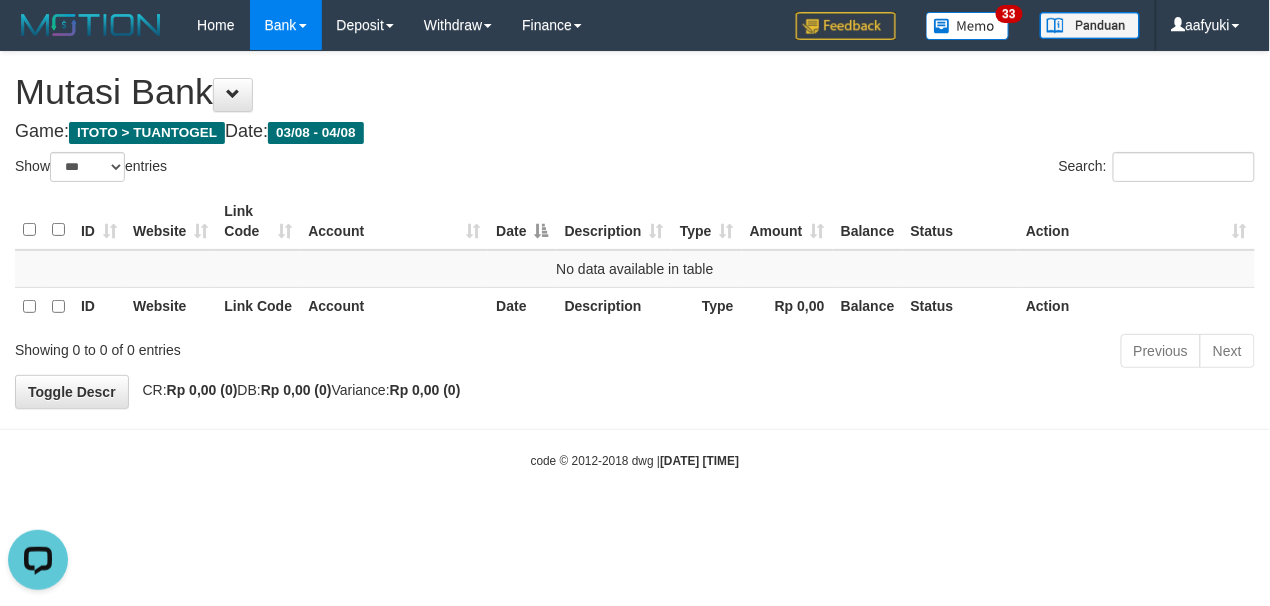 scroll, scrollTop: 0, scrollLeft: 0, axis: both 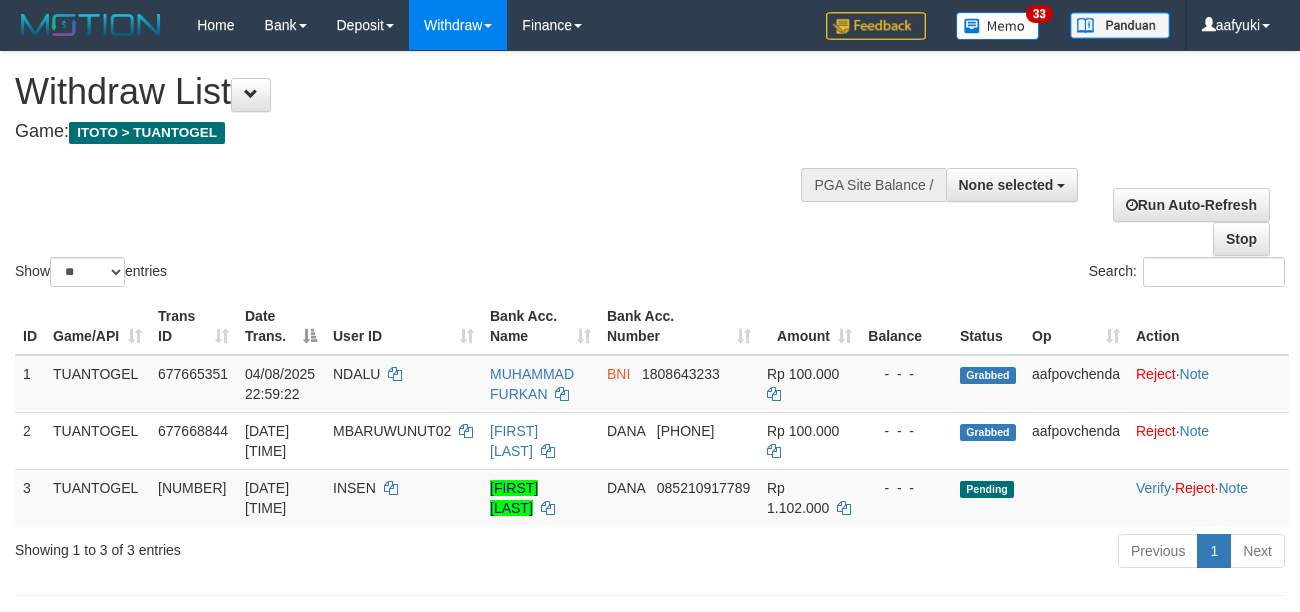 select 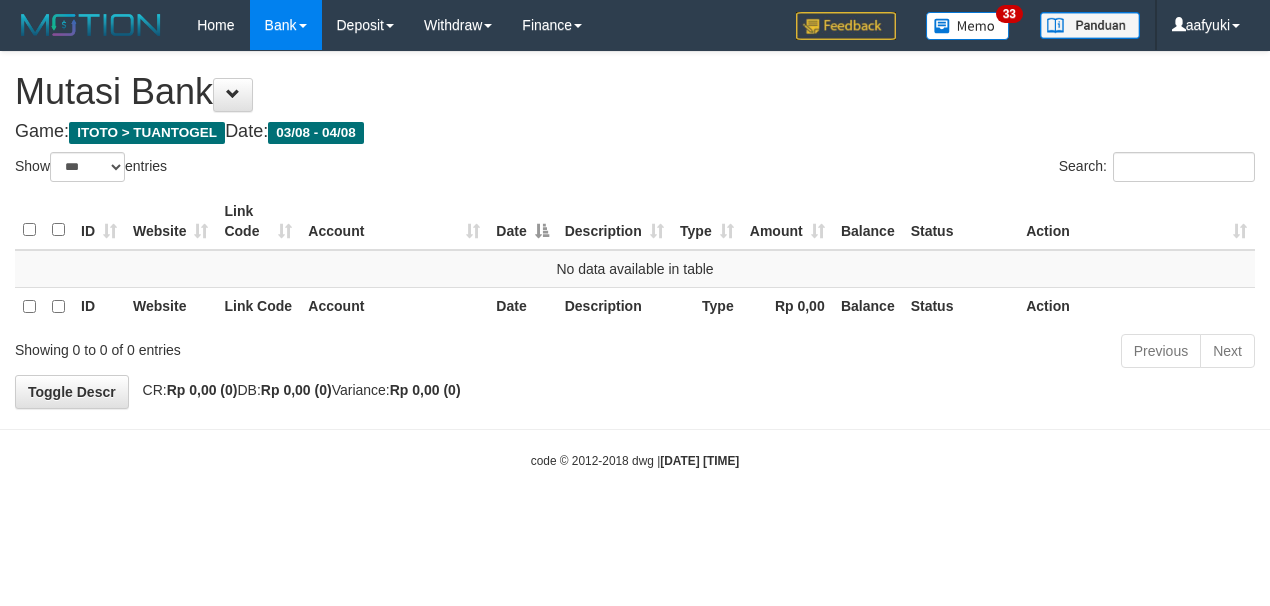 select on "***" 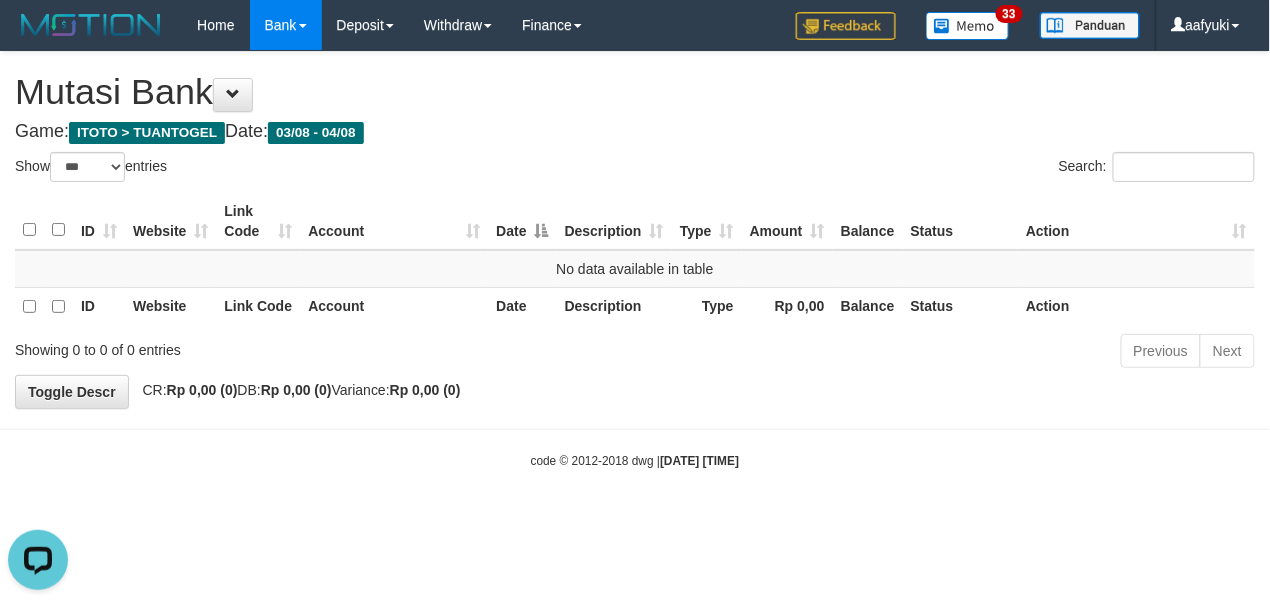 scroll, scrollTop: 0, scrollLeft: 0, axis: both 